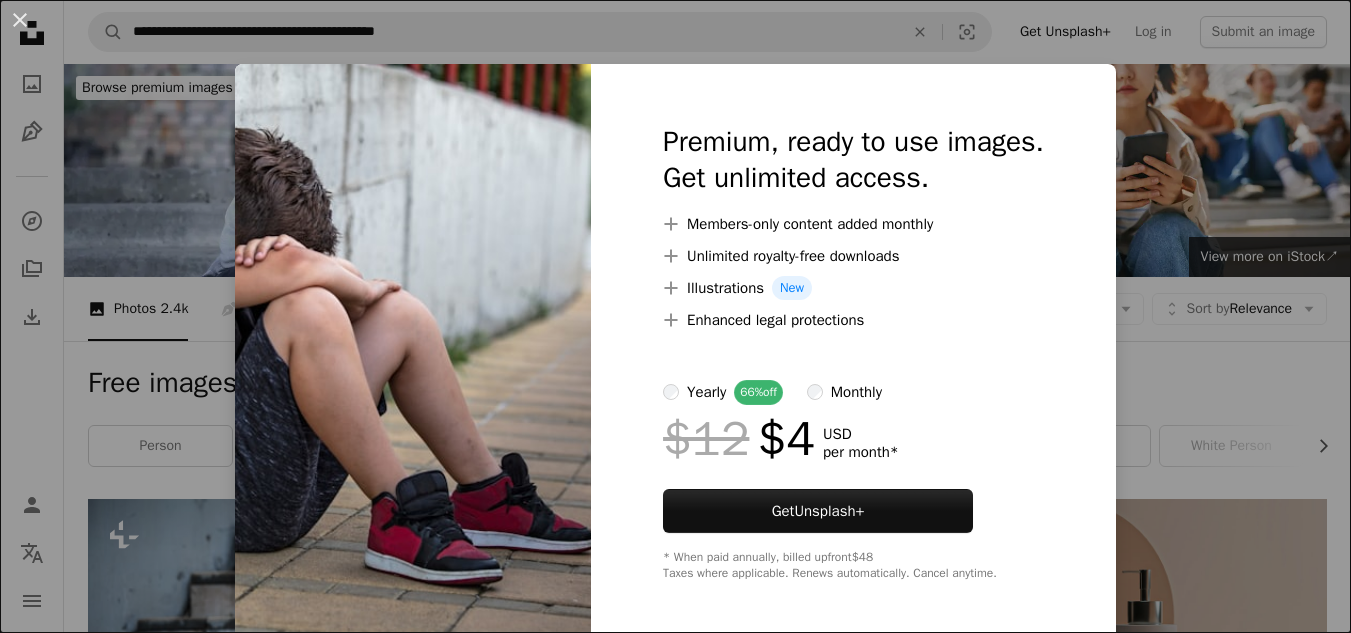 scroll, scrollTop: 2906, scrollLeft: 0, axis: vertical 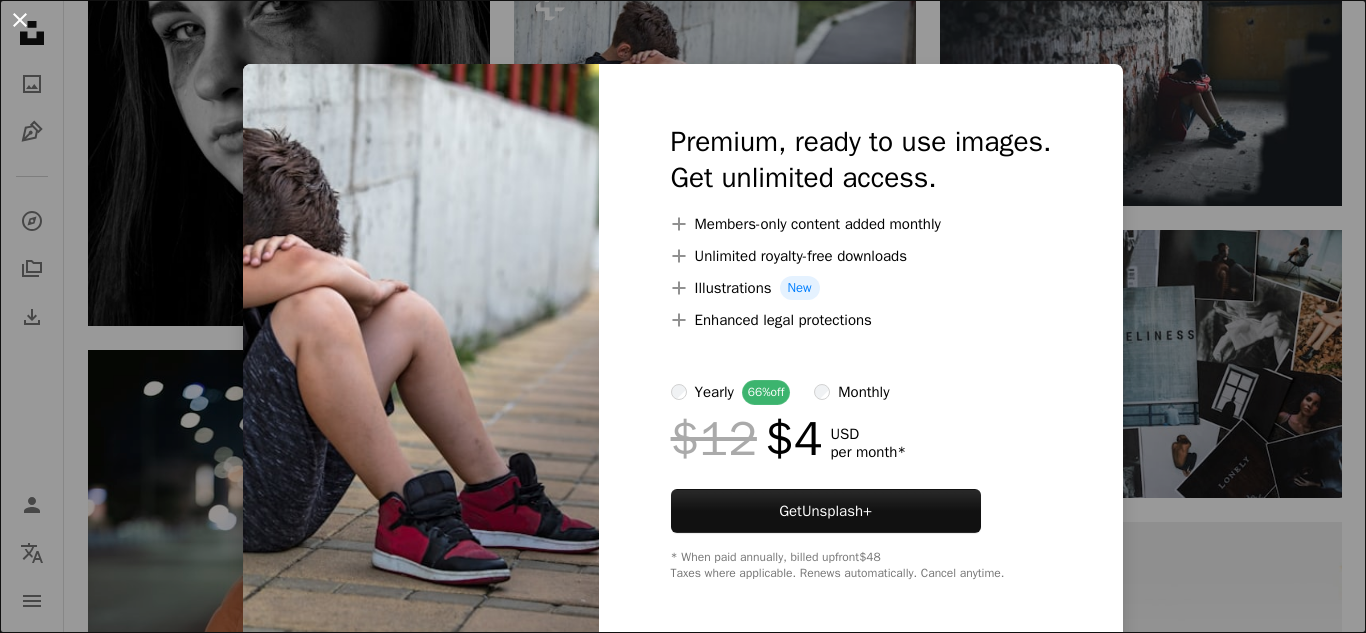 click on "An X shape" at bounding box center (20, 20) 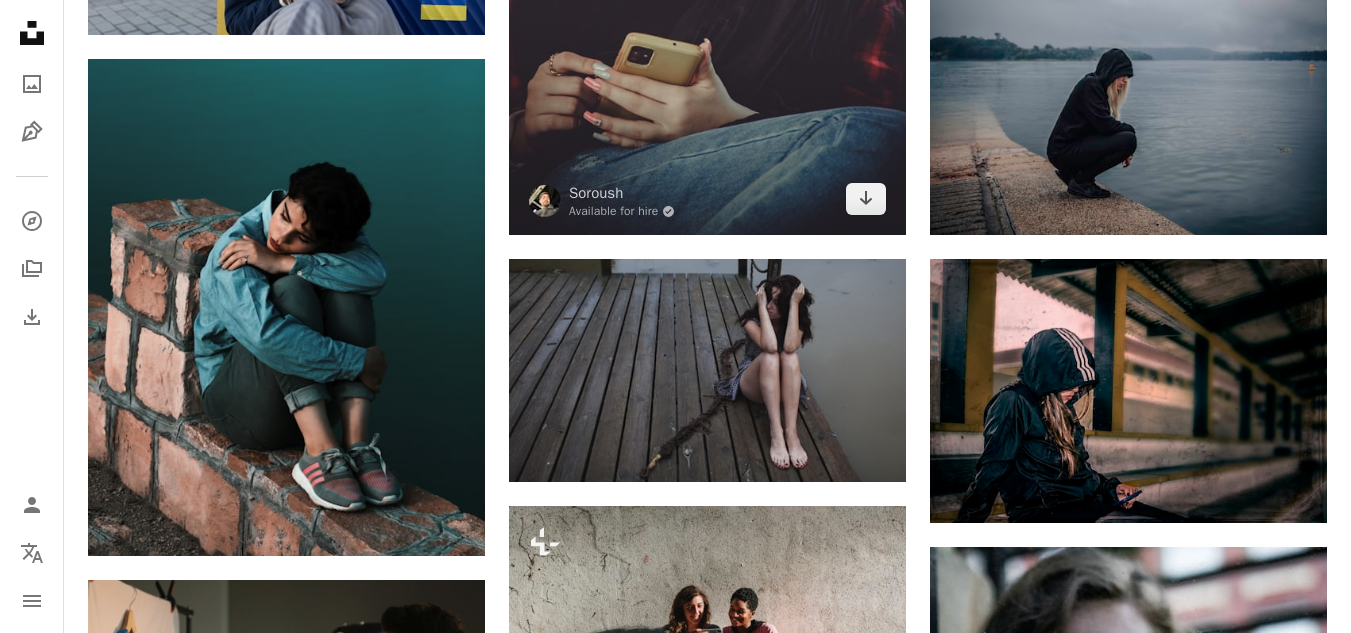 scroll, scrollTop: 4666, scrollLeft: 0, axis: vertical 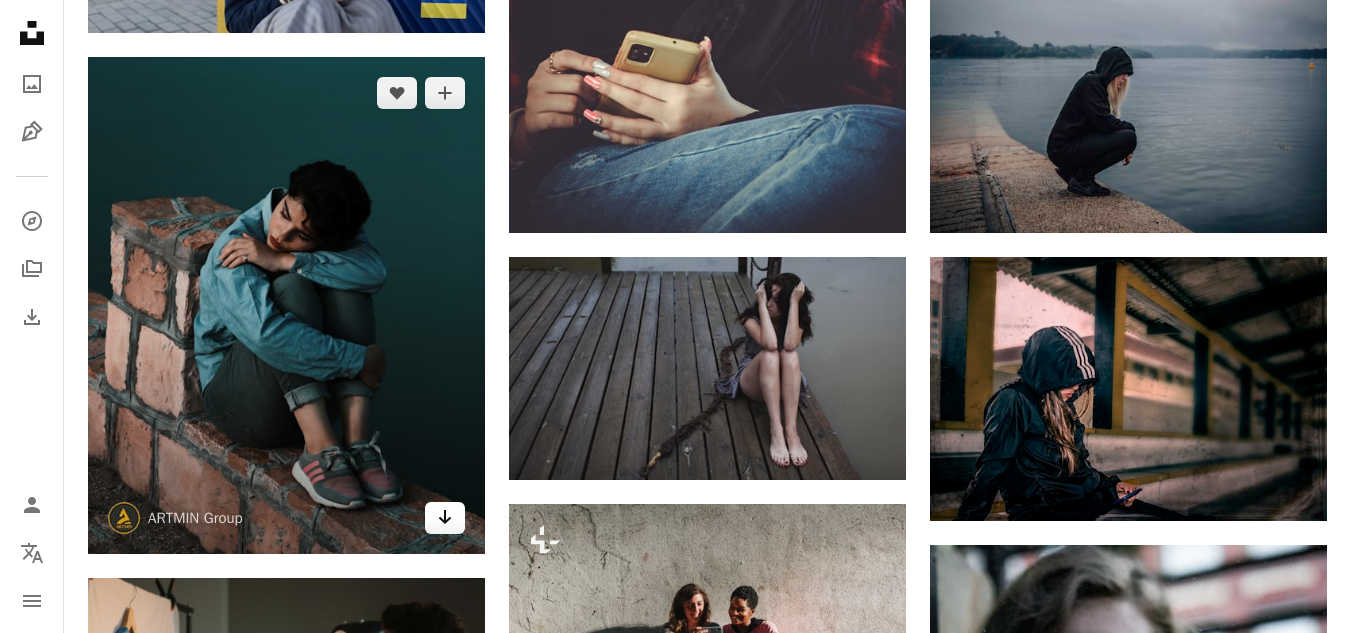 click 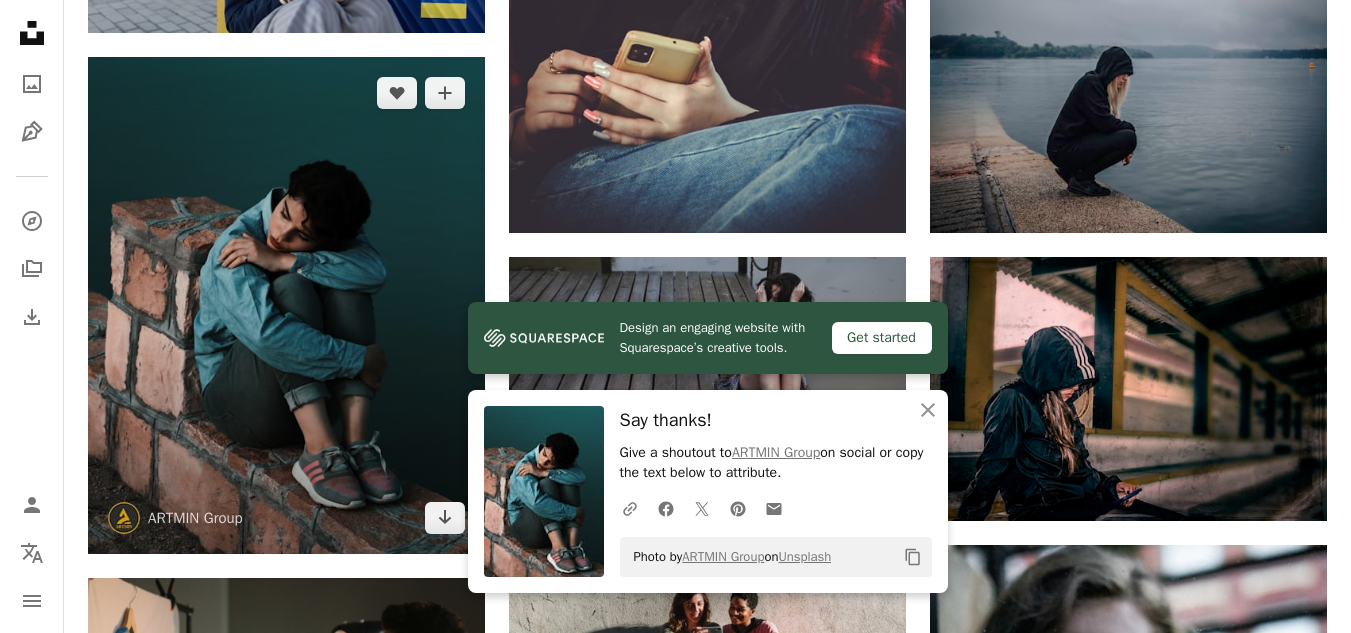 click at bounding box center (286, 305) 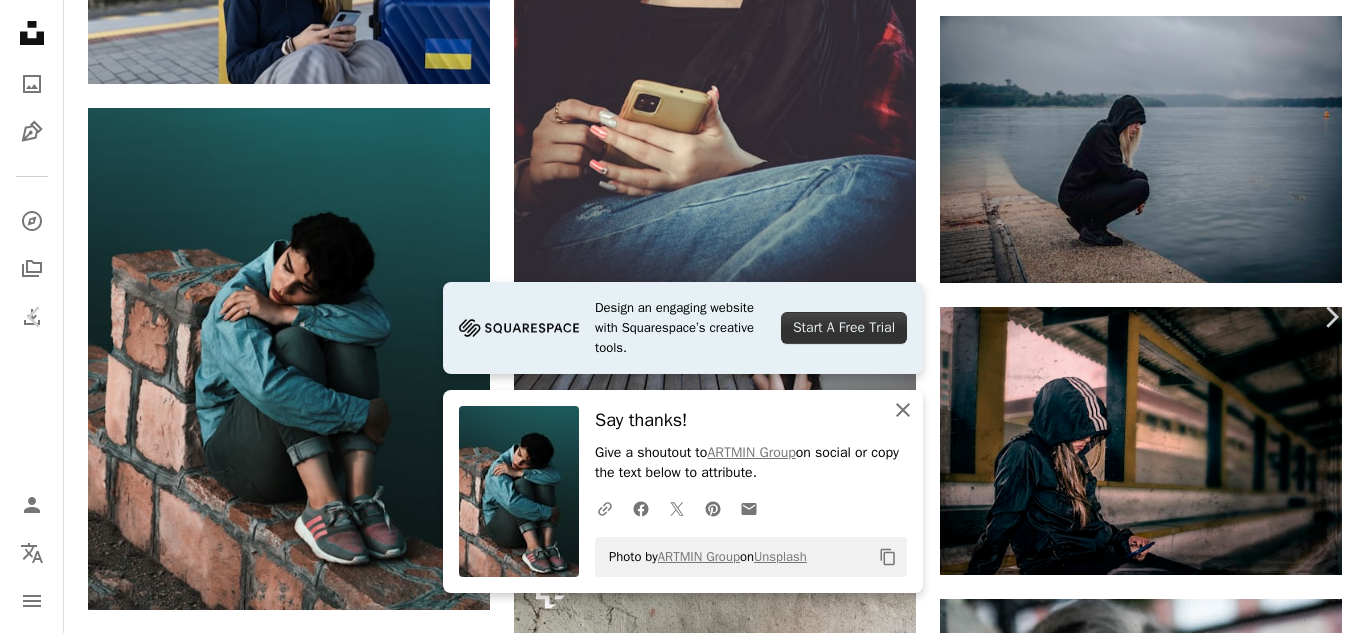 click on "An X shape" 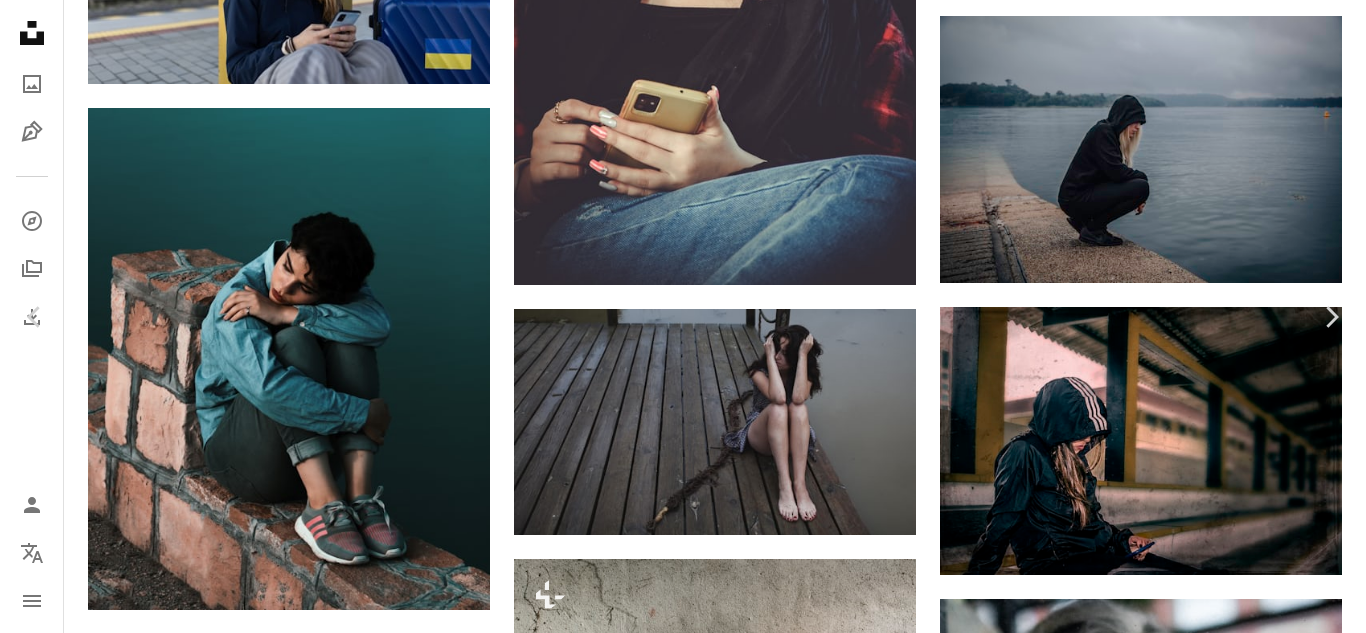 click on "Download free" at bounding box center [1167, 4646] 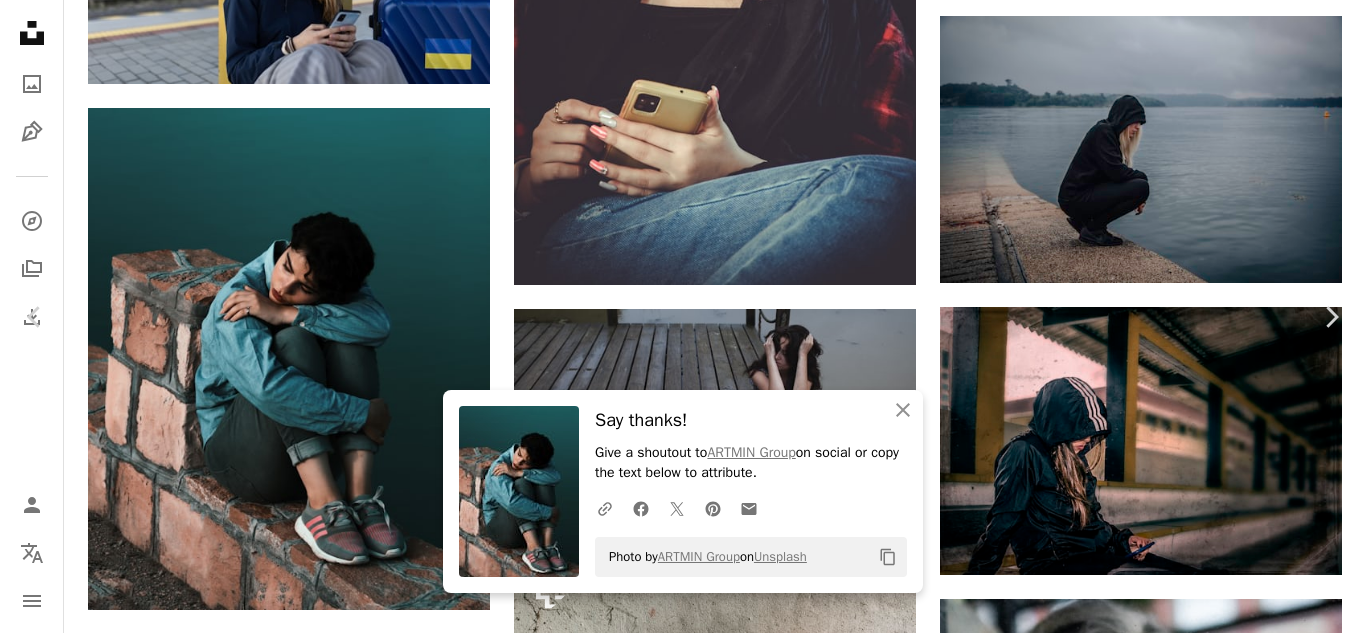 click on "An X shape" at bounding box center [20, 20] 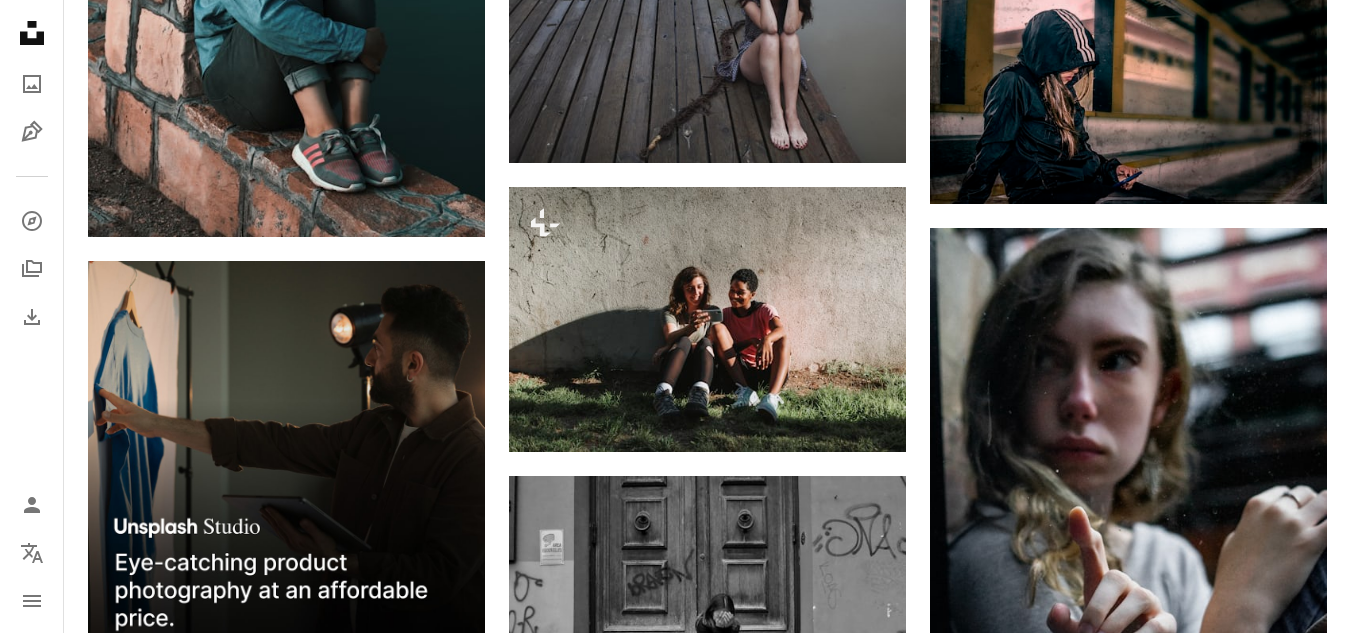 scroll, scrollTop: 4986, scrollLeft: 0, axis: vertical 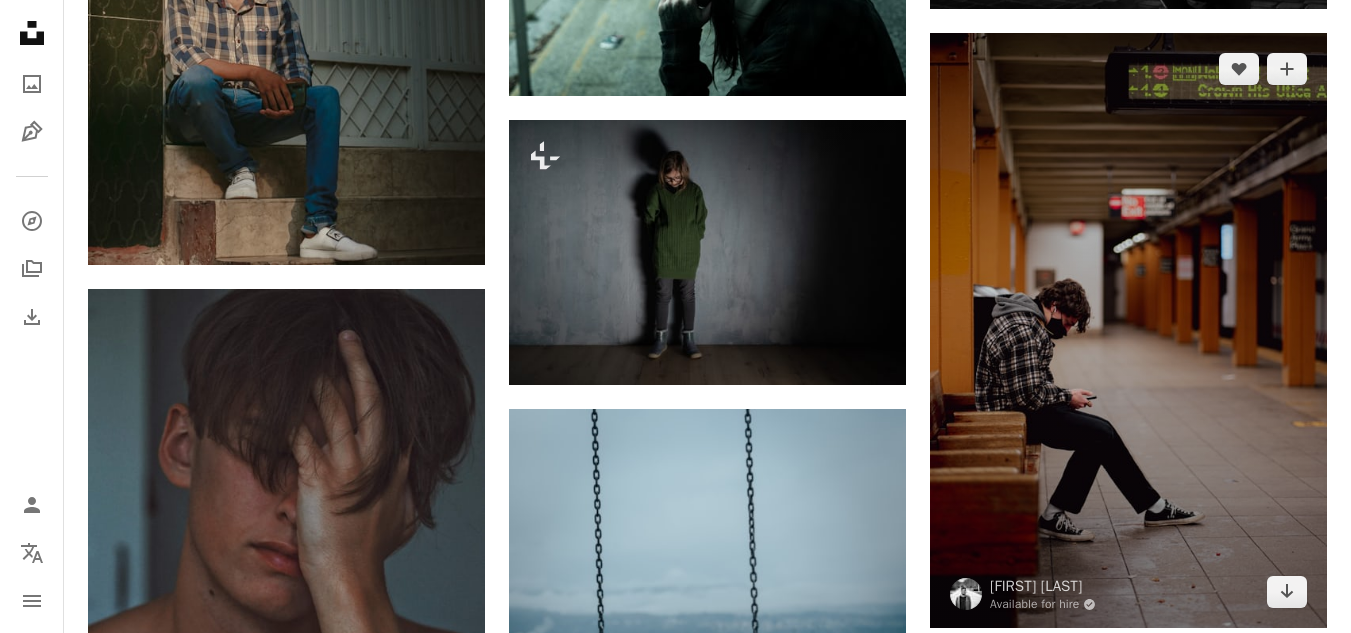 click at bounding box center [1128, 331] 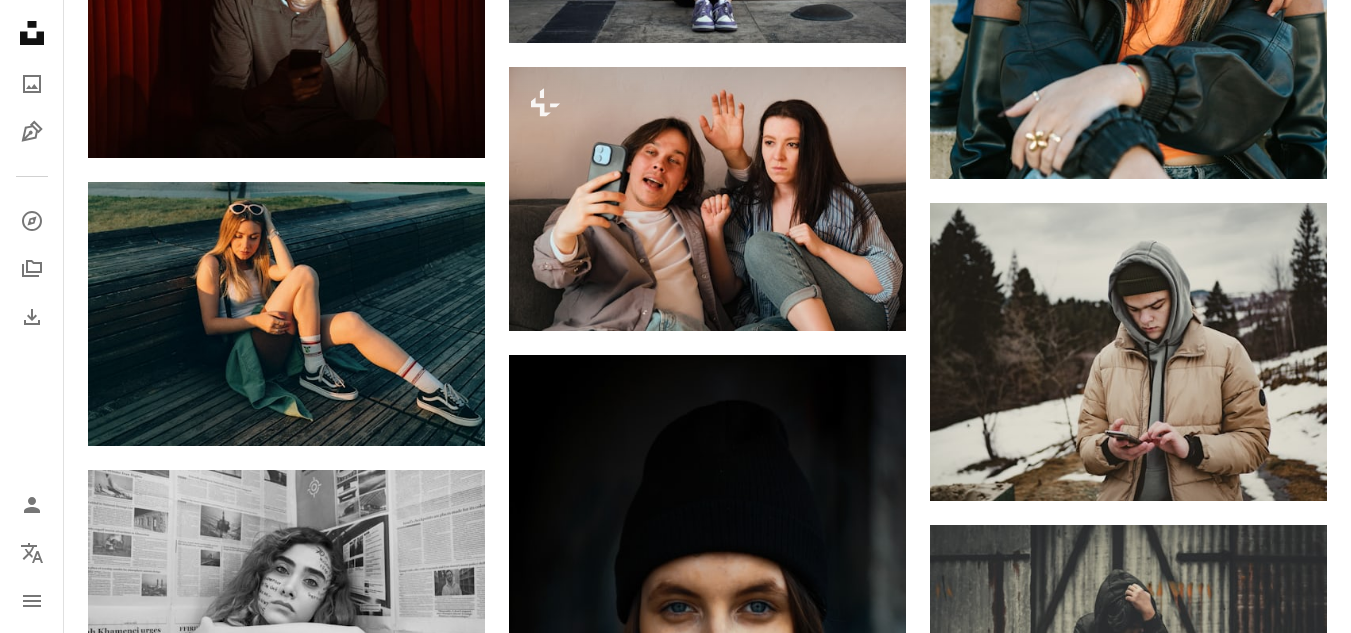 scroll, scrollTop: 12224, scrollLeft: 0, axis: vertical 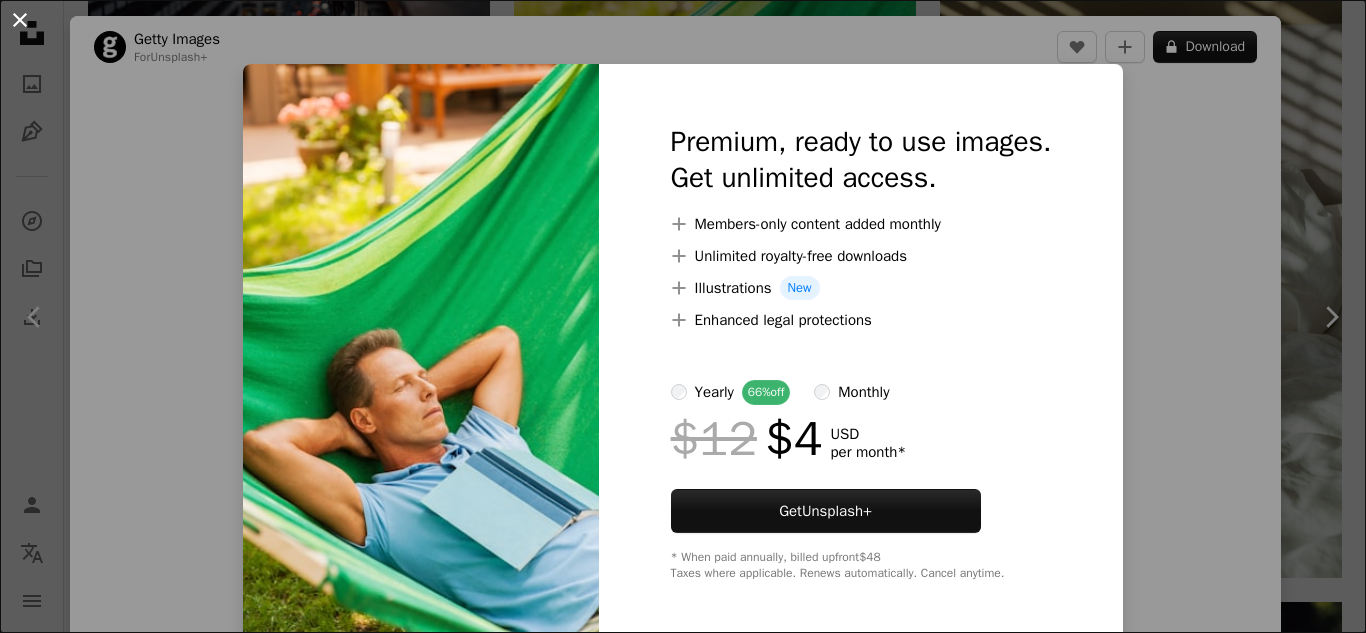 click on "An X shape" at bounding box center (20, 20) 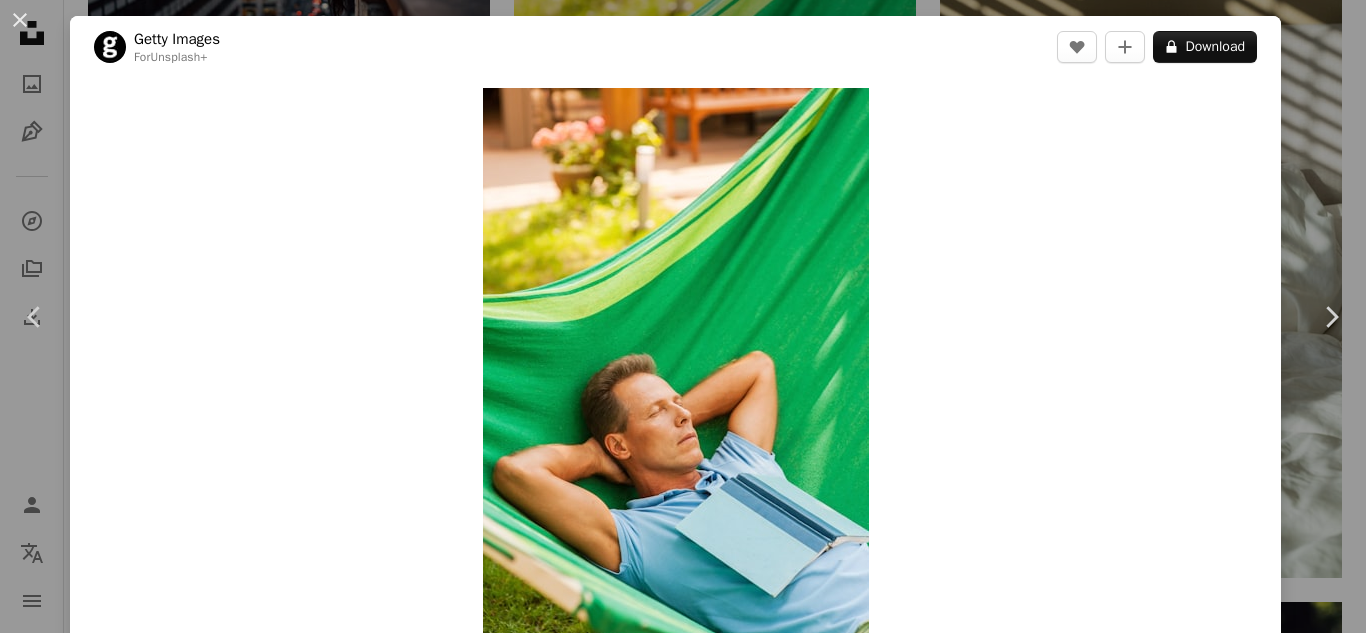 click on "An X shape" at bounding box center (20, 20) 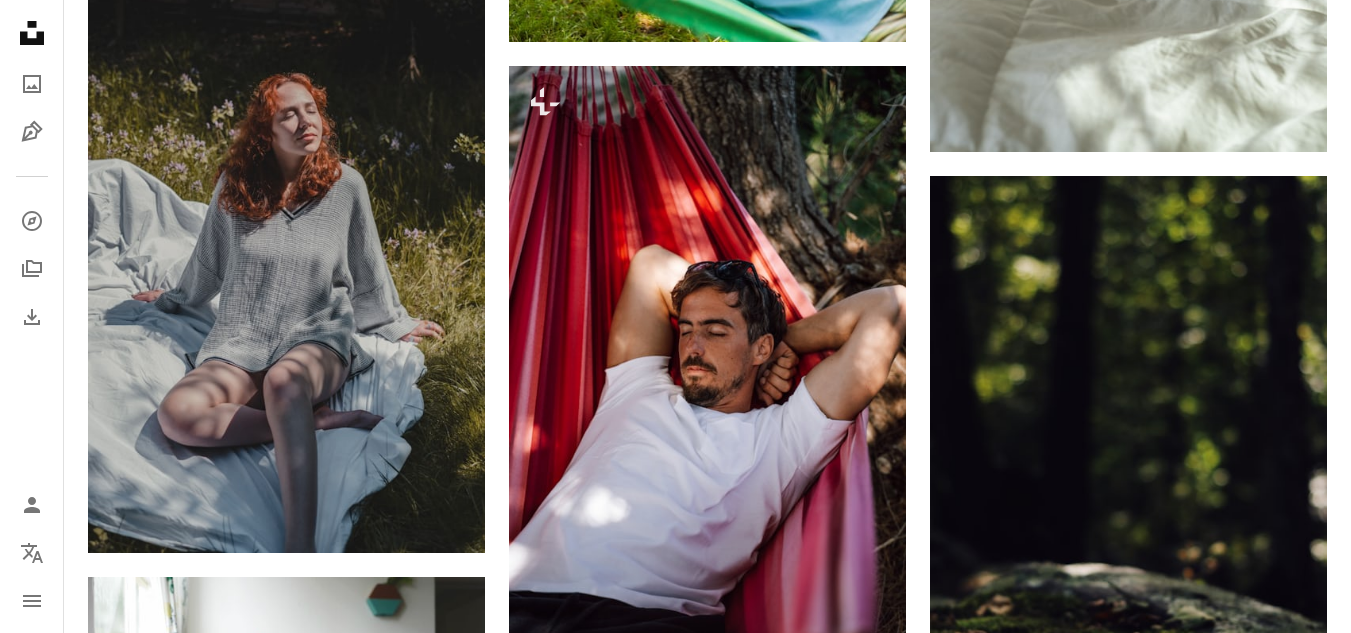 scroll, scrollTop: 2680, scrollLeft: 0, axis: vertical 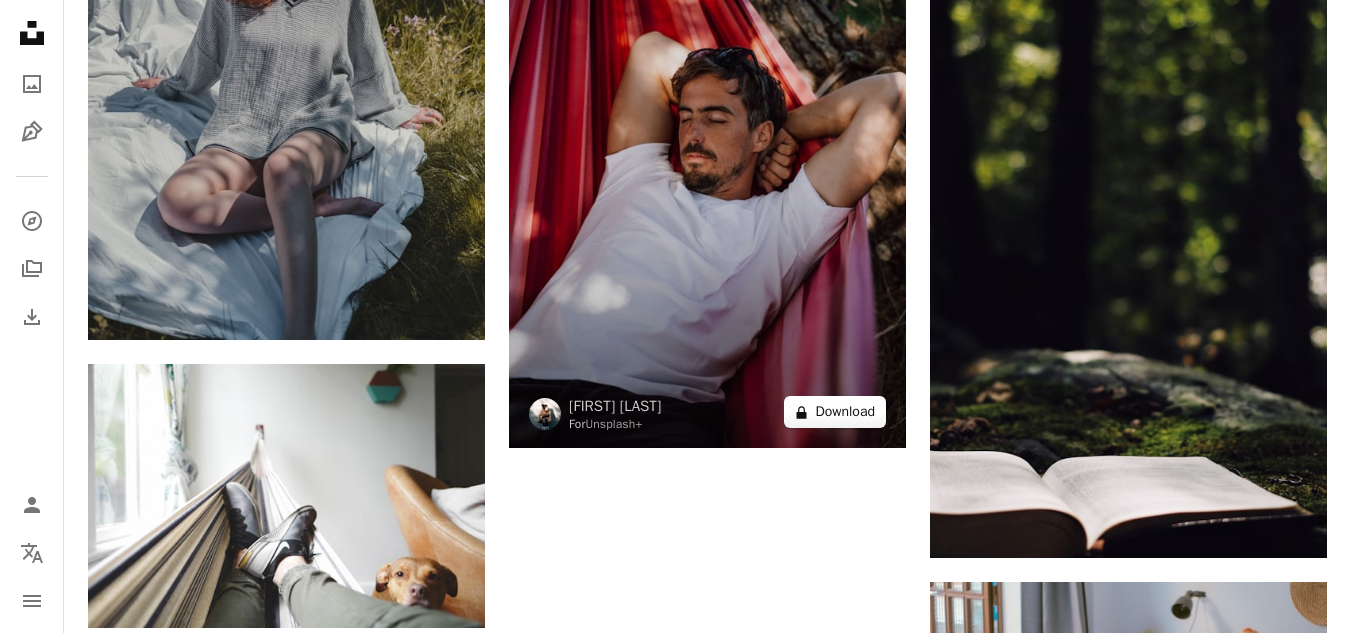 click on "A lock Download" at bounding box center (835, 412) 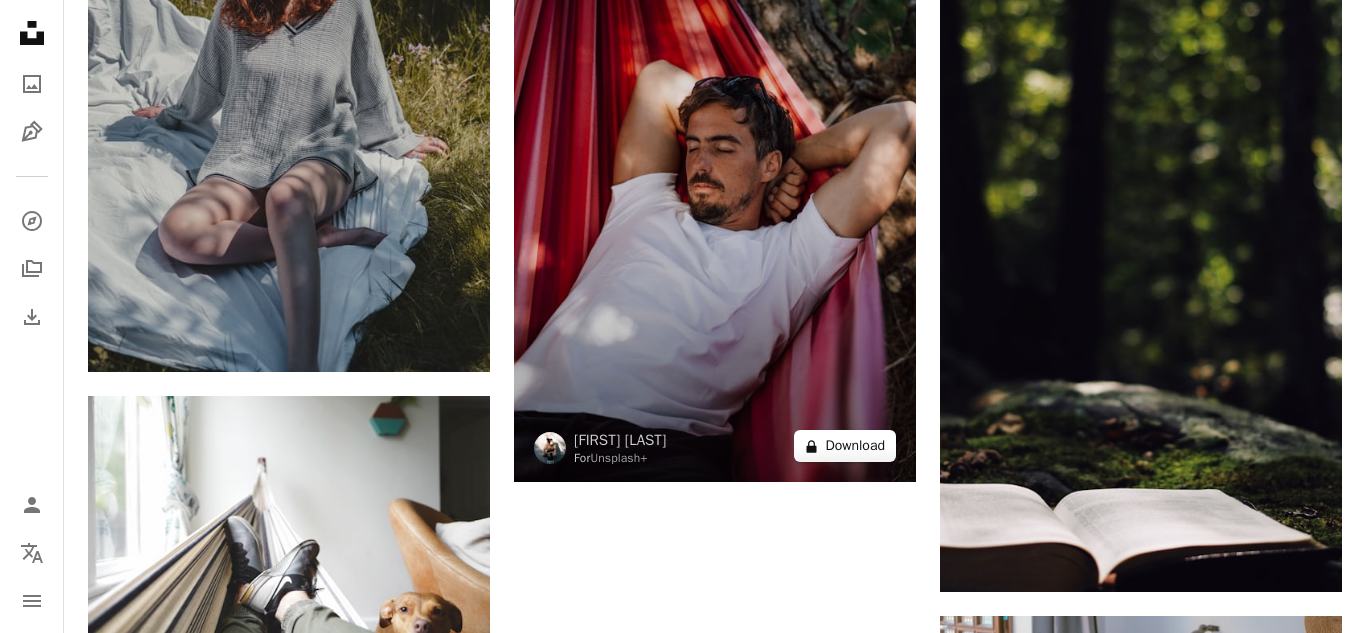 click on "USD per month *" at bounding box center (868, 2524) 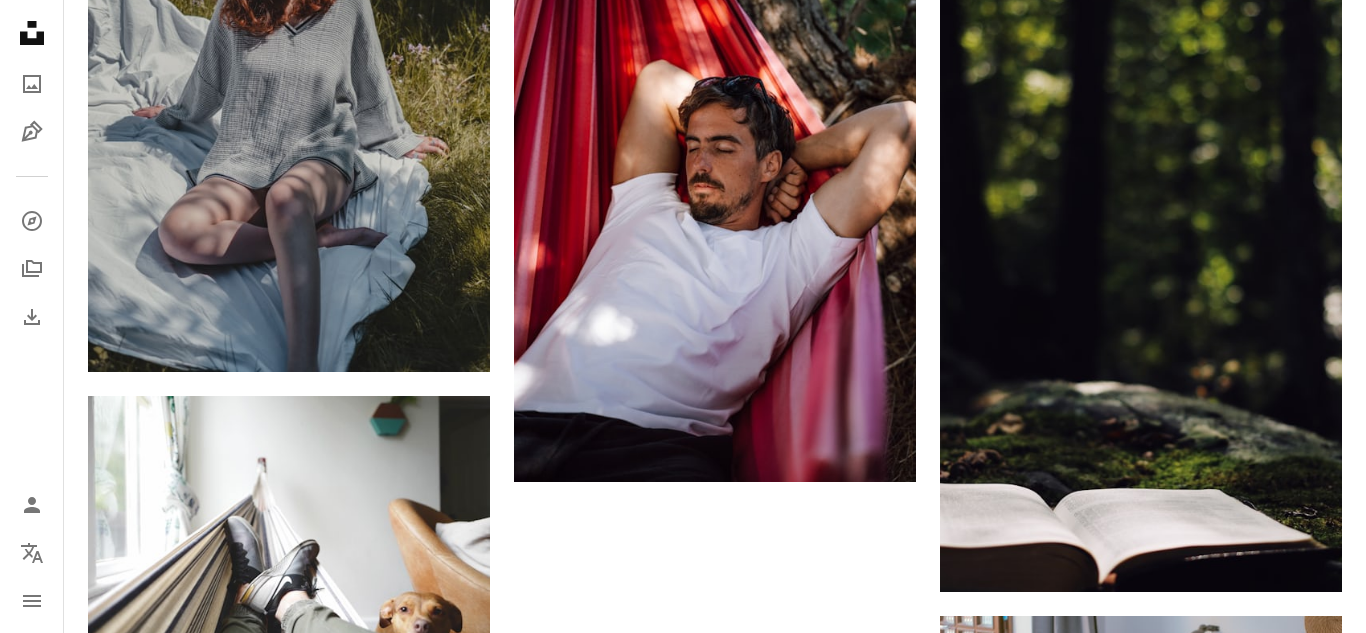 click on "An X shape" at bounding box center (20, 20) 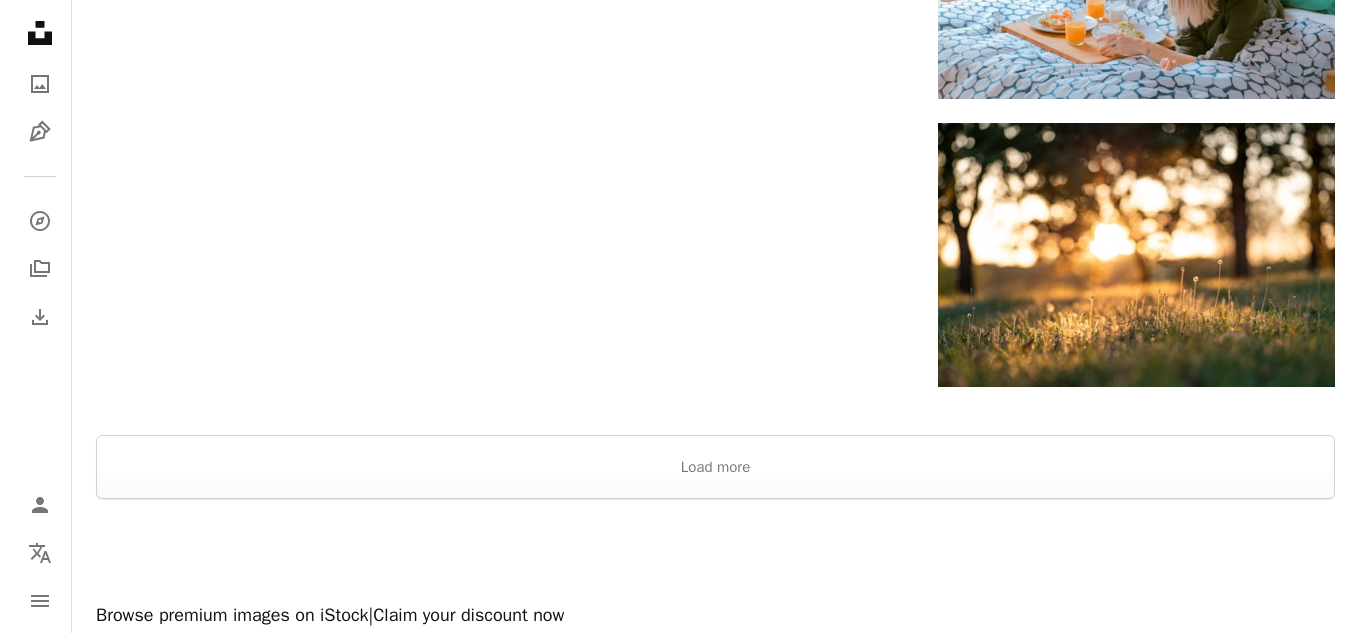 scroll, scrollTop: 3613, scrollLeft: 0, axis: vertical 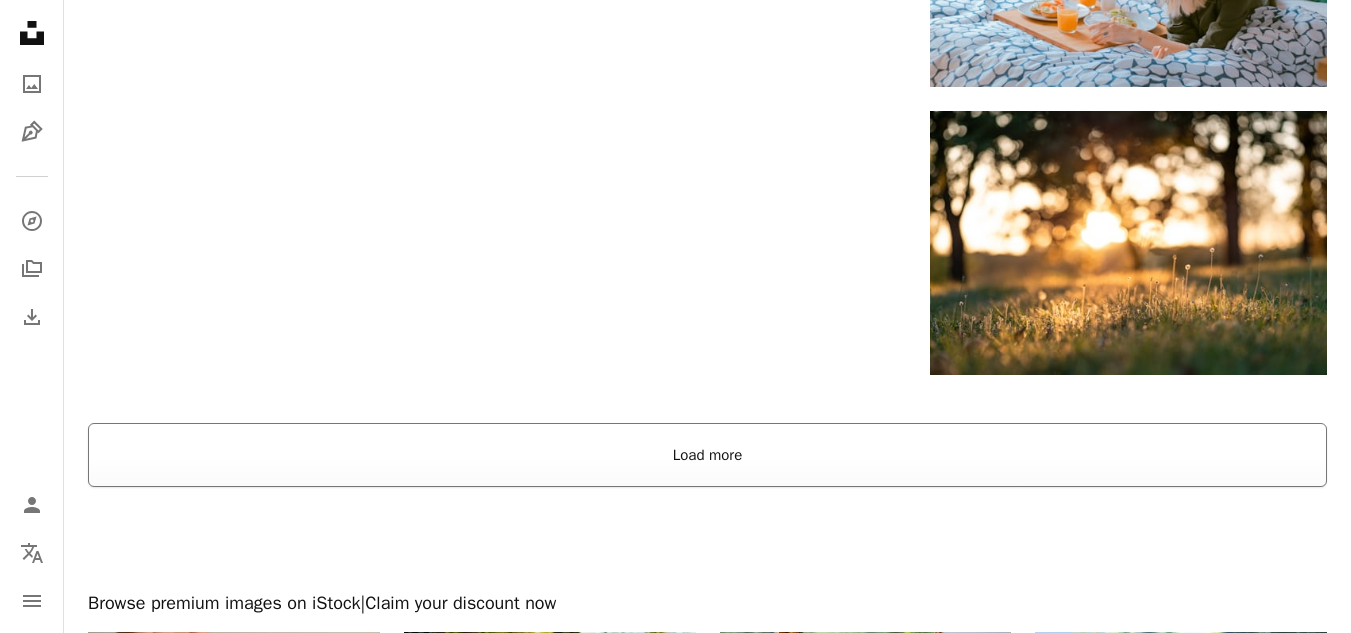 click on "Load more" at bounding box center (707, 455) 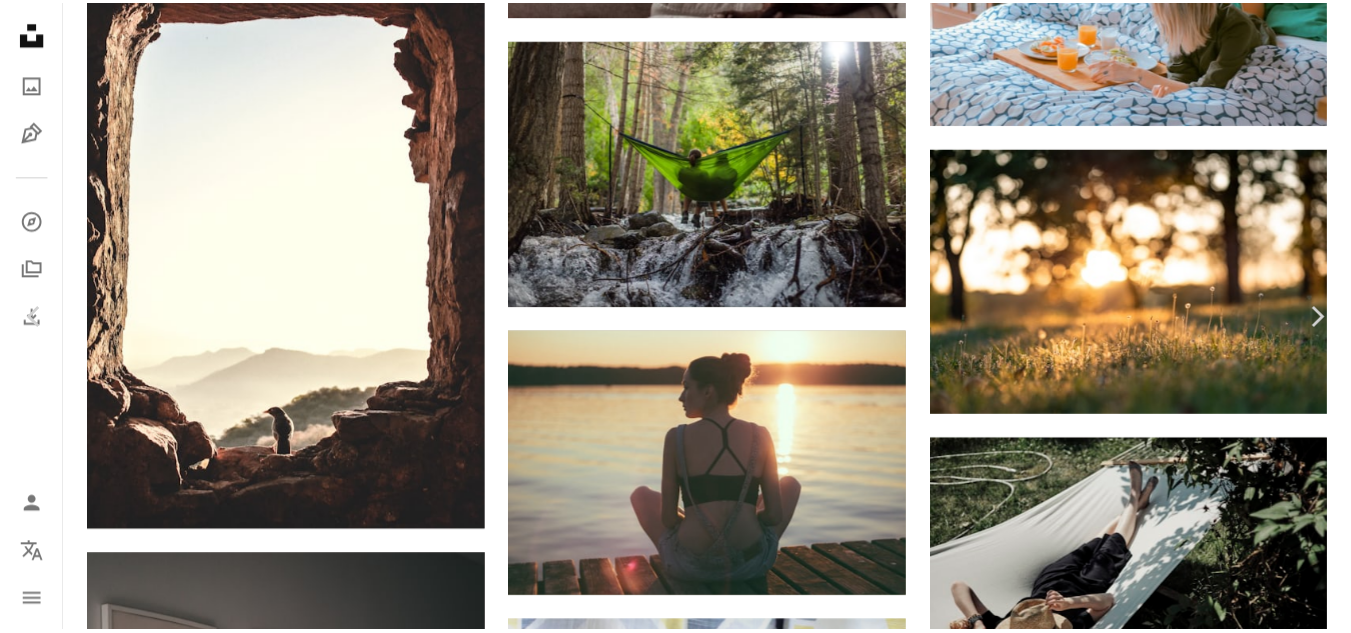 scroll, scrollTop: 120, scrollLeft: 0, axis: vertical 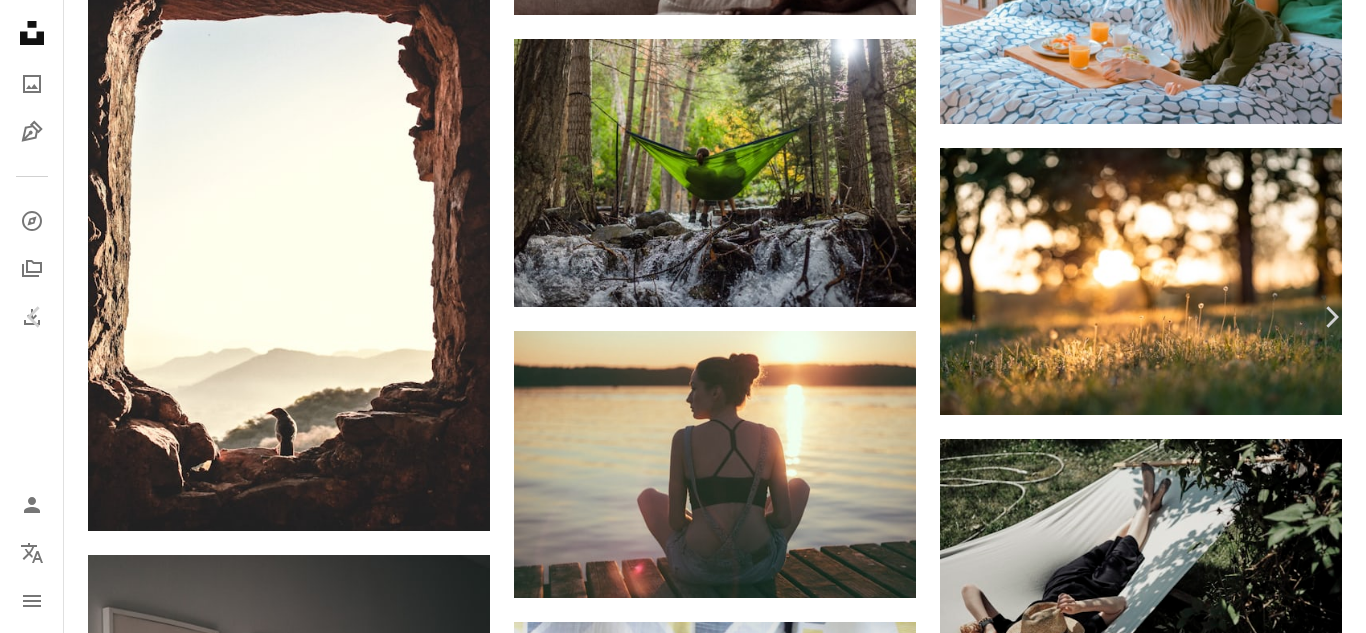 click on "An X shape" at bounding box center [20, 20] 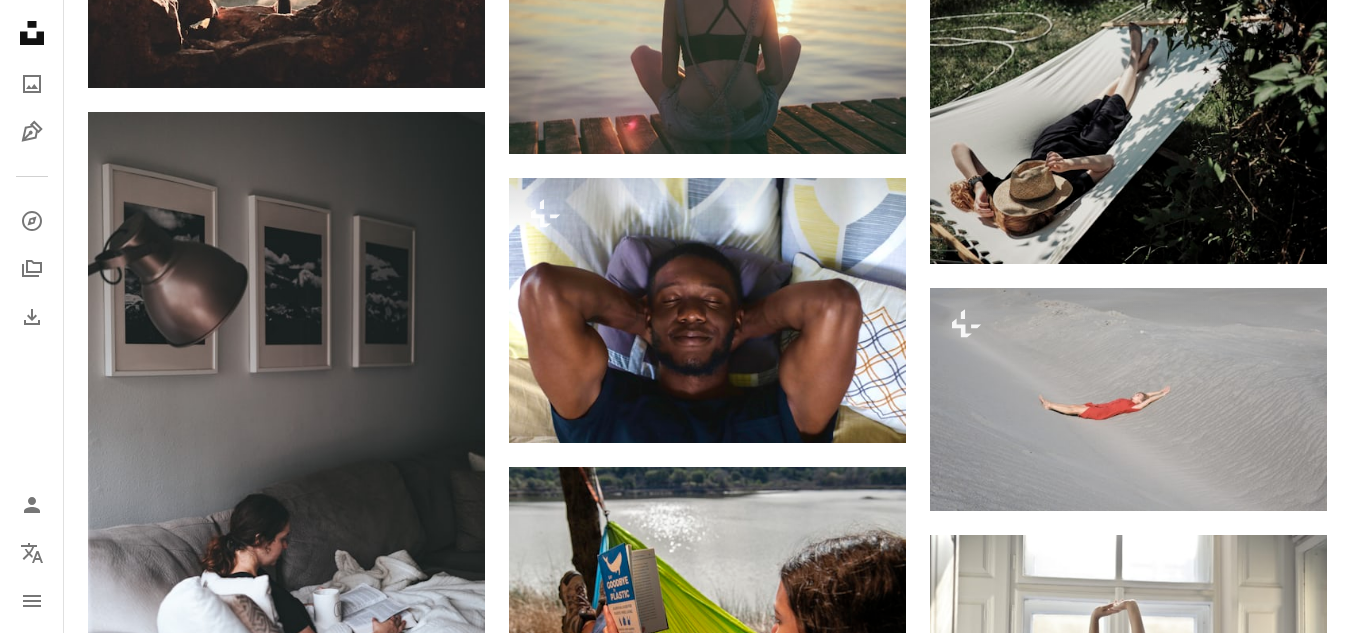 scroll, scrollTop: 4066, scrollLeft: 0, axis: vertical 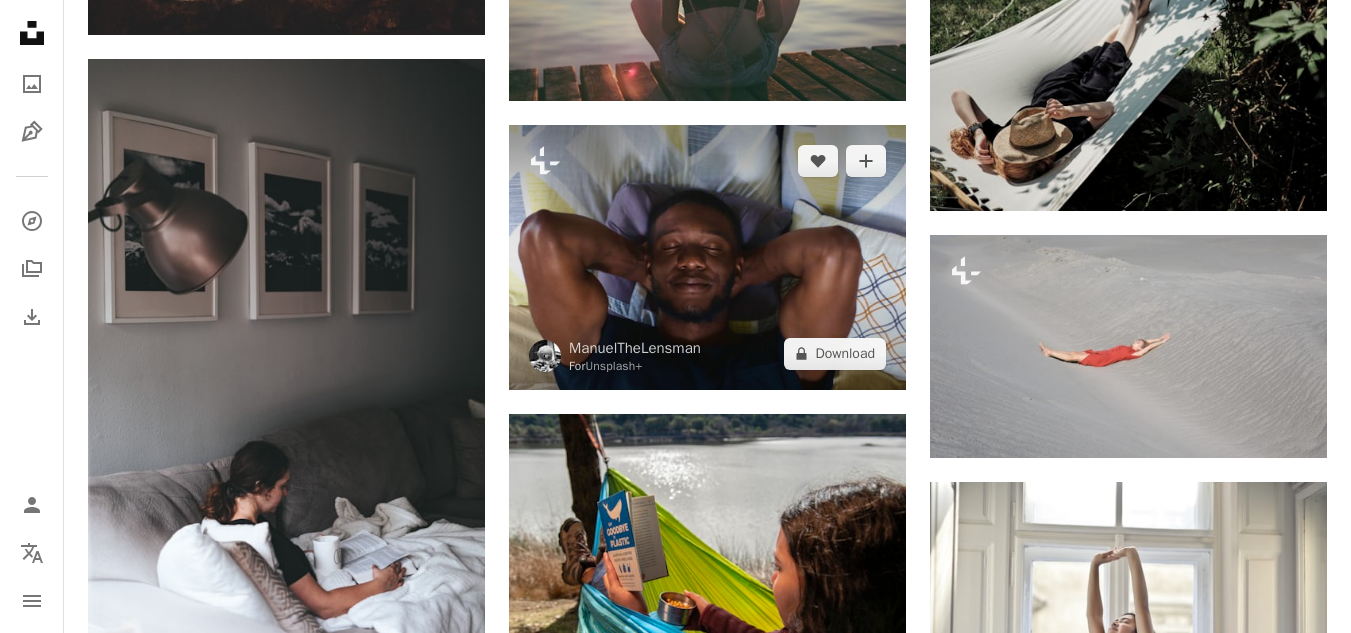 click at bounding box center [707, 257] 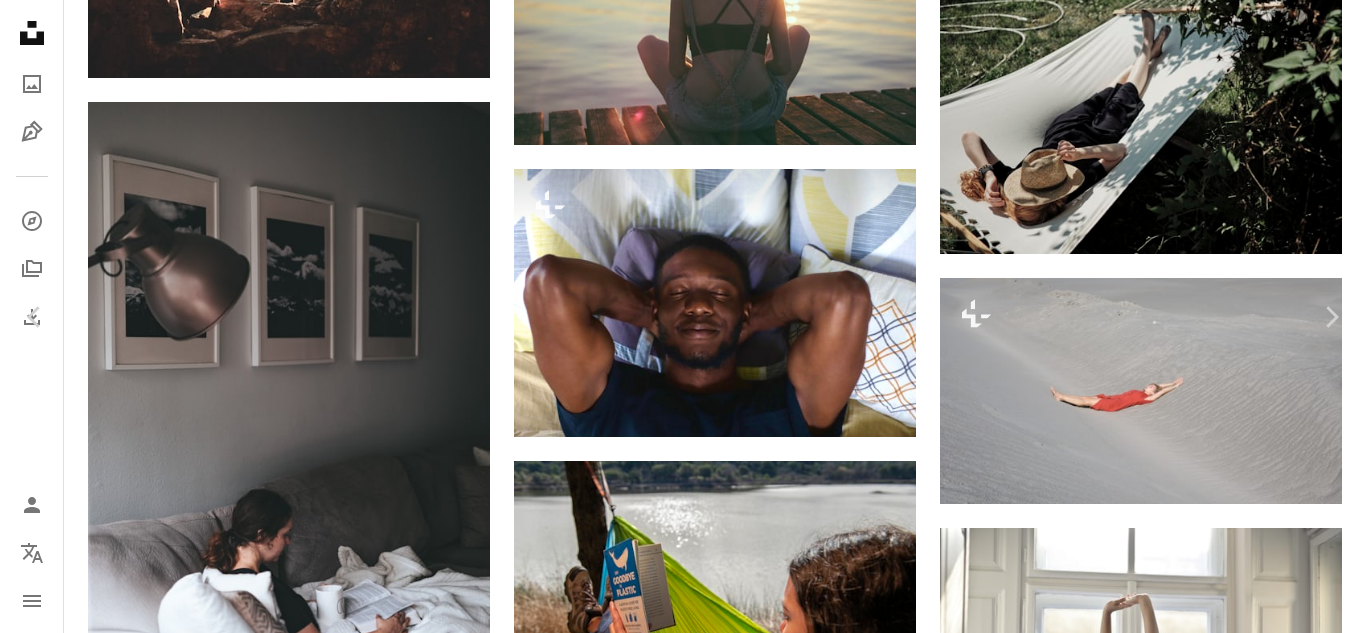 click on "An X shape" at bounding box center (20, 20) 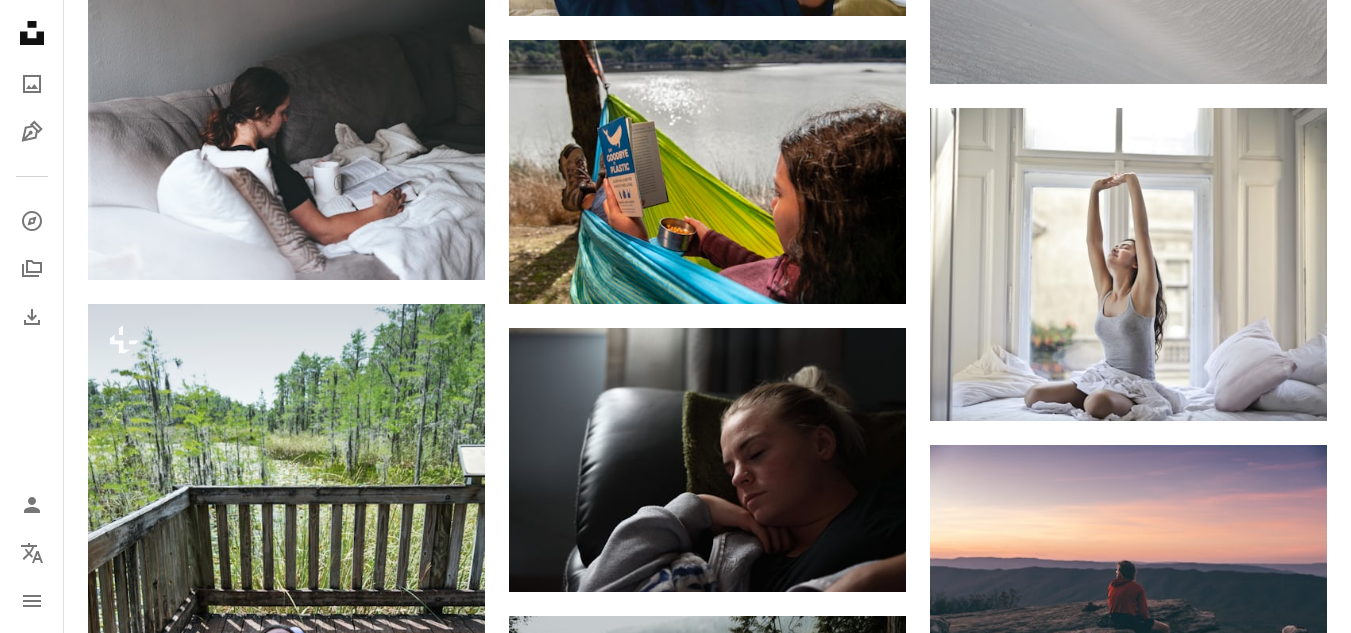 scroll, scrollTop: 4480, scrollLeft: 0, axis: vertical 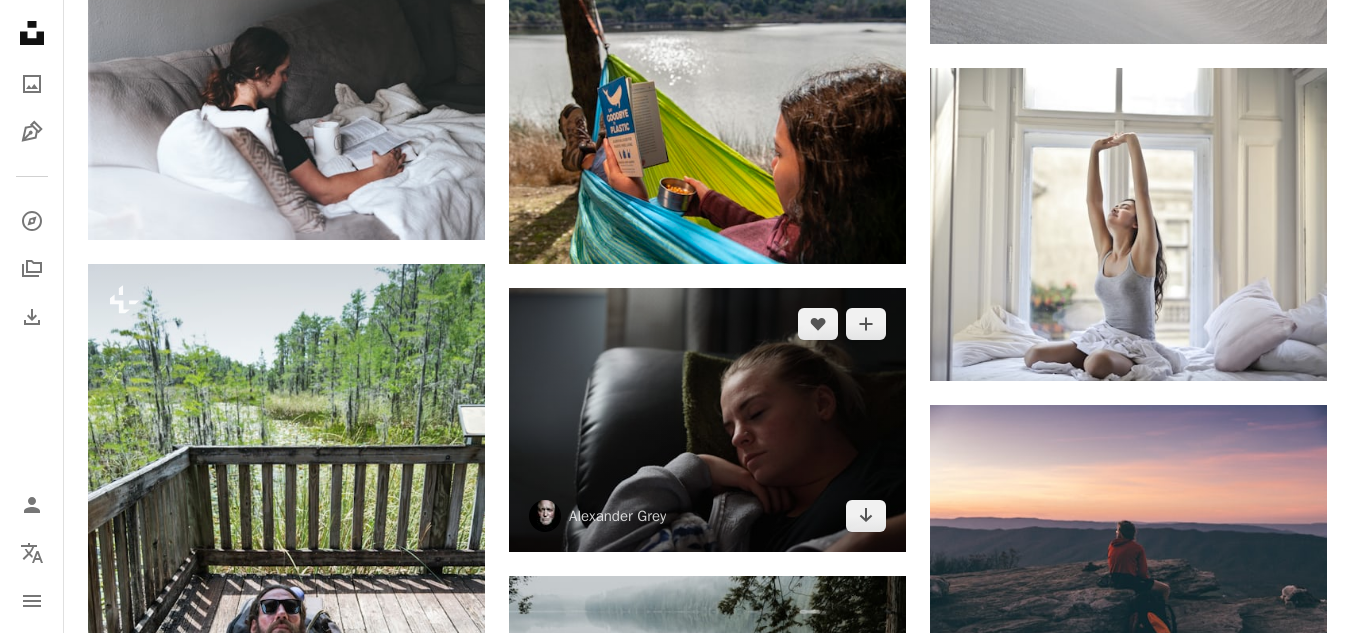 click at bounding box center [707, 420] 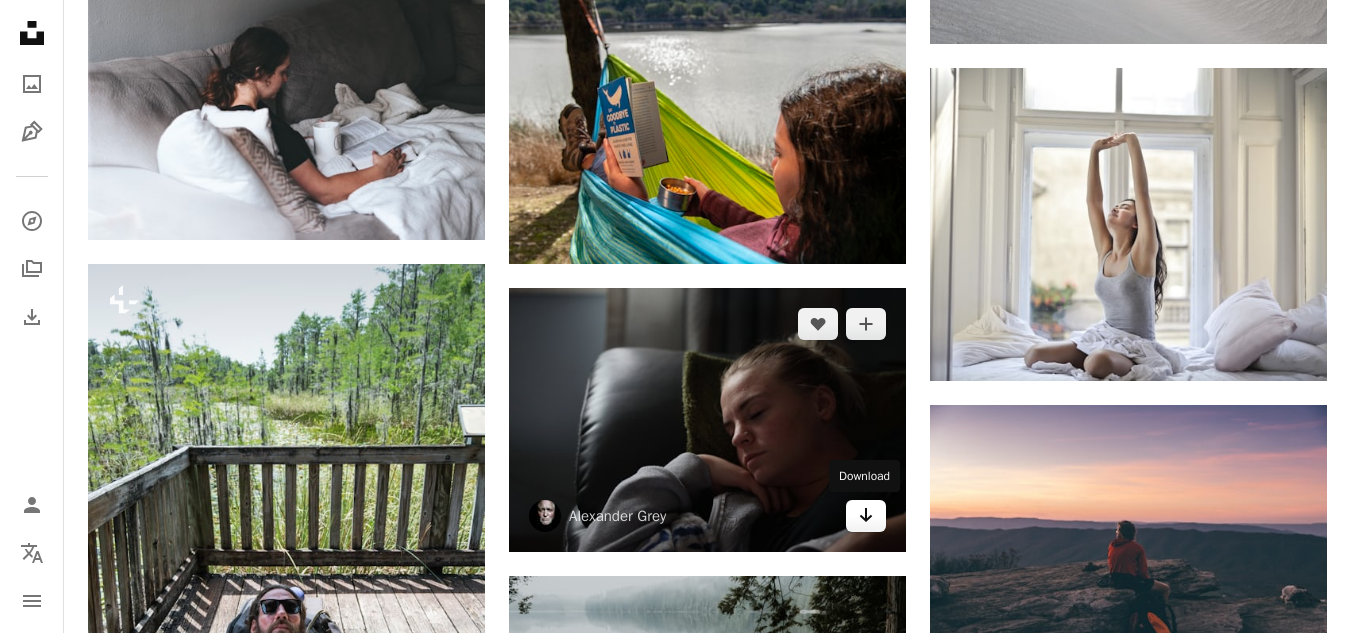 click on "Arrow pointing down" 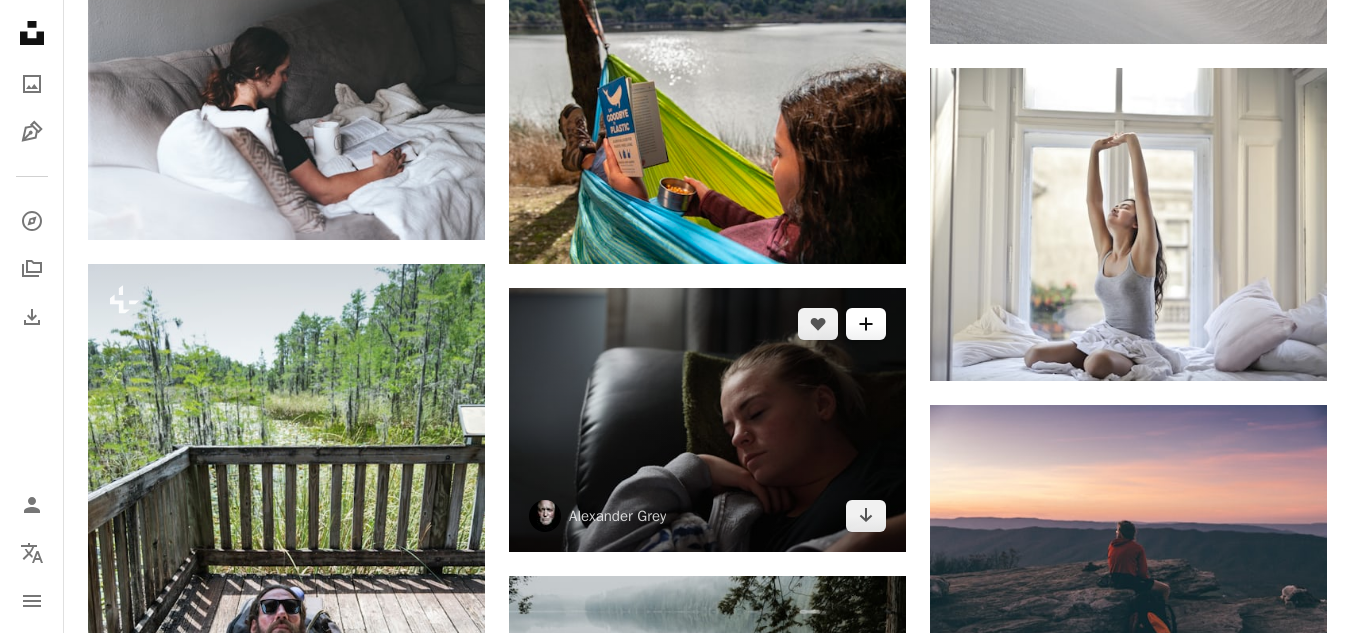 click 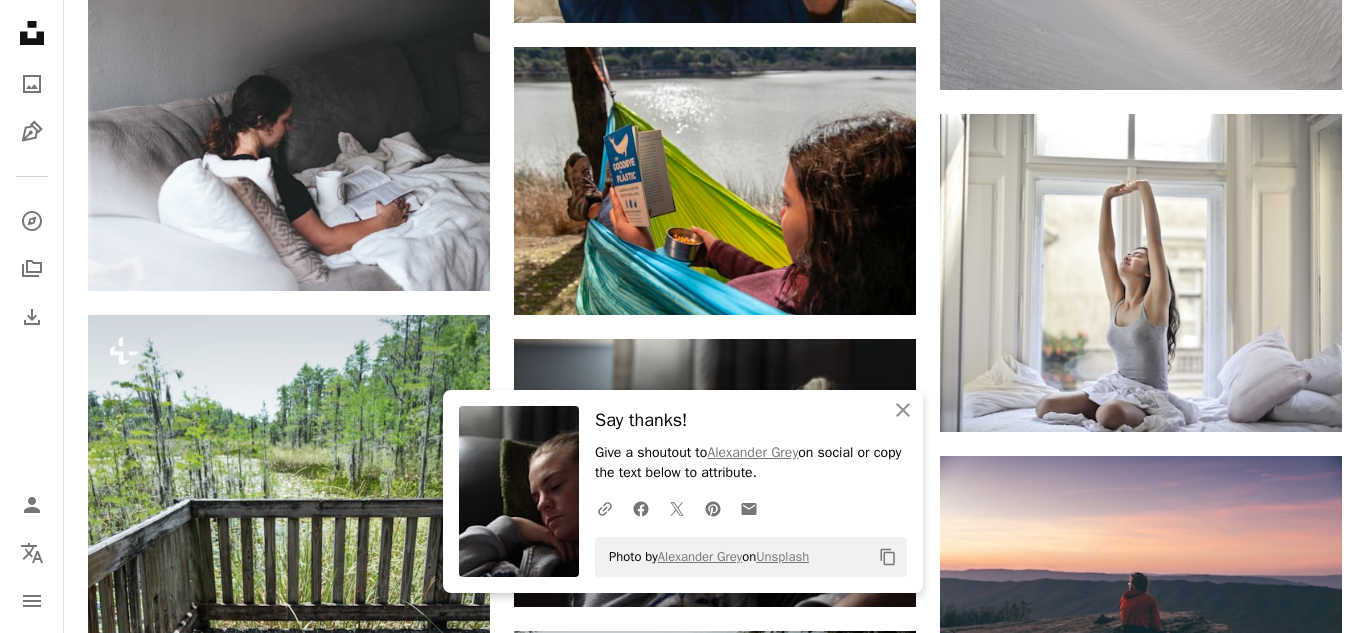 click on "An X shape" at bounding box center (20, 20) 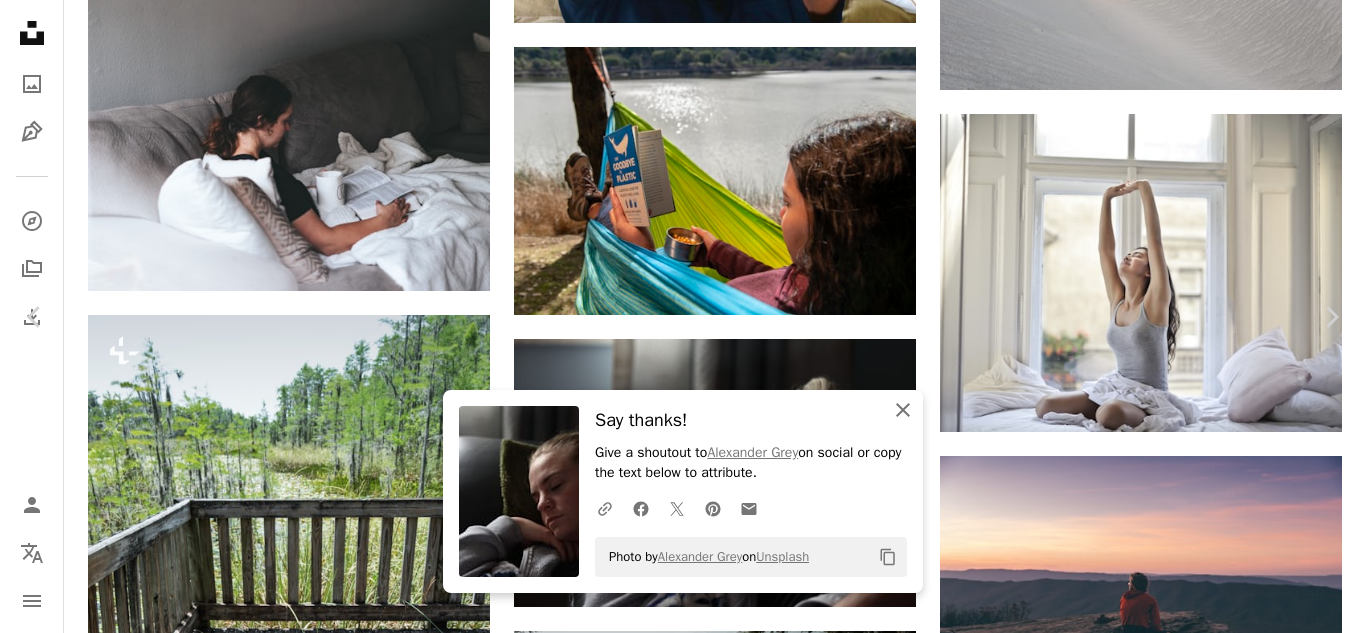 click 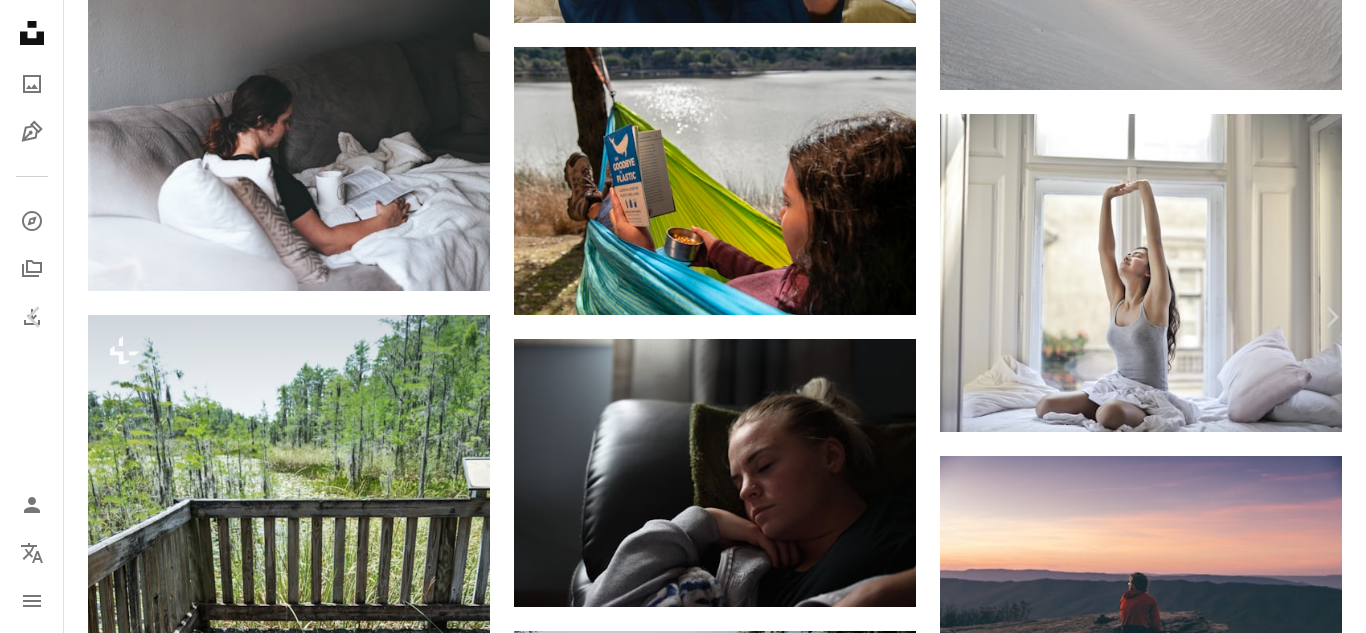 click on "An X shape" at bounding box center (20, 20) 